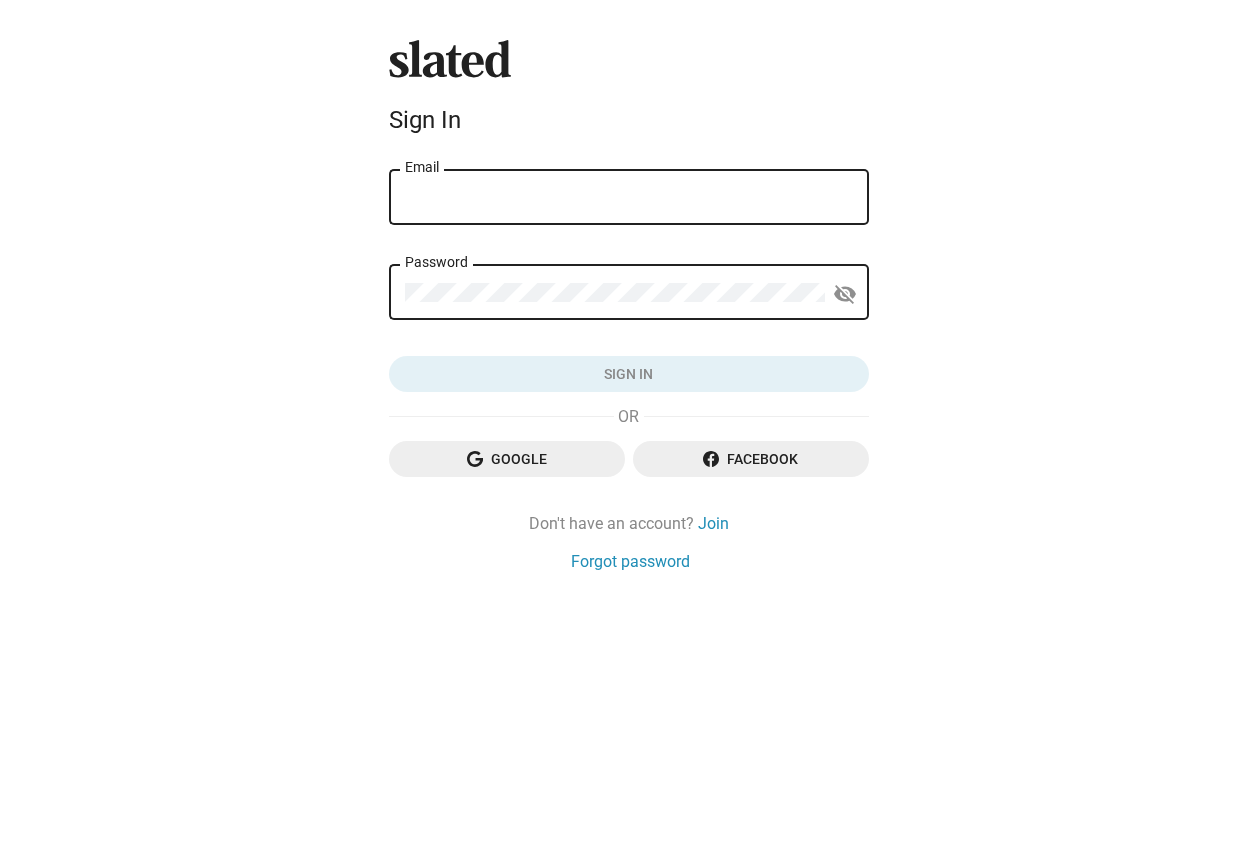 scroll, scrollTop: 0, scrollLeft: 0, axis: both 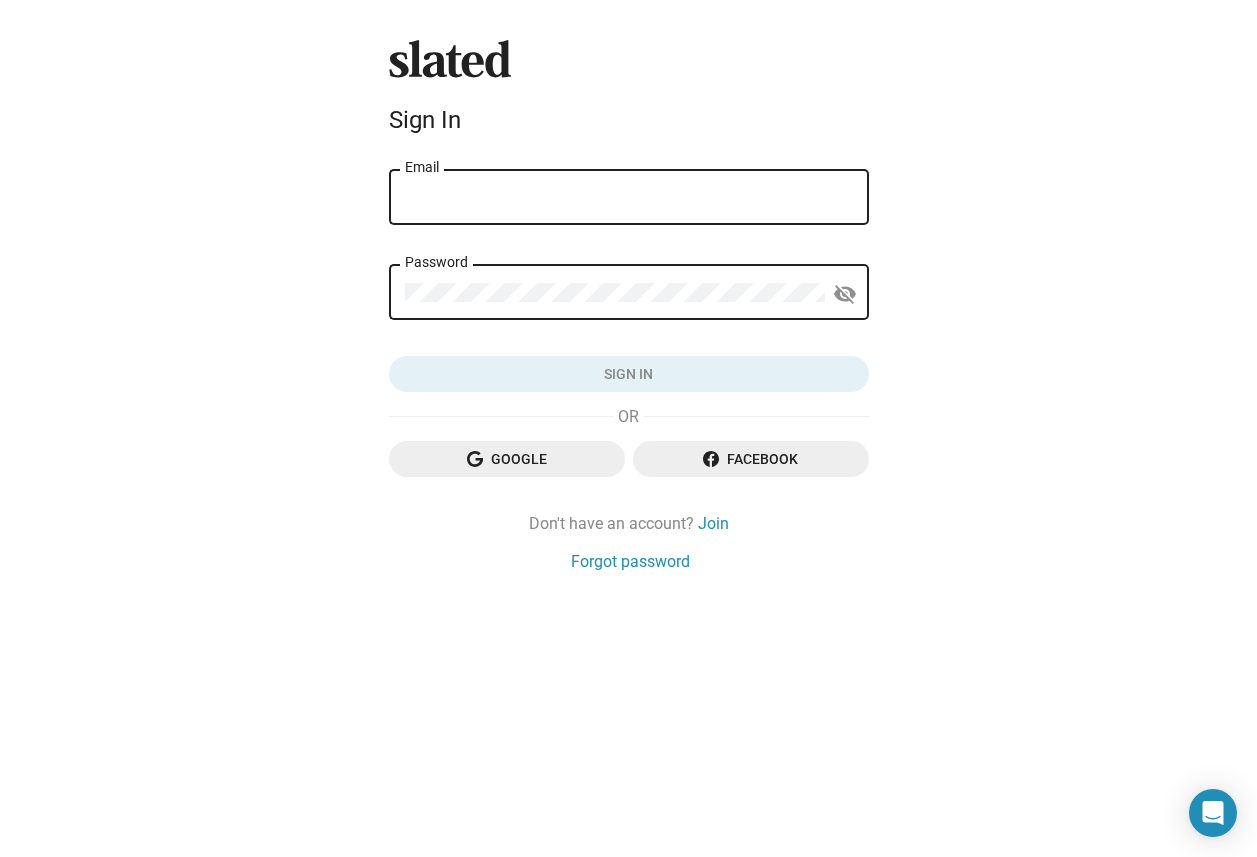 type on "[EMAIL]" 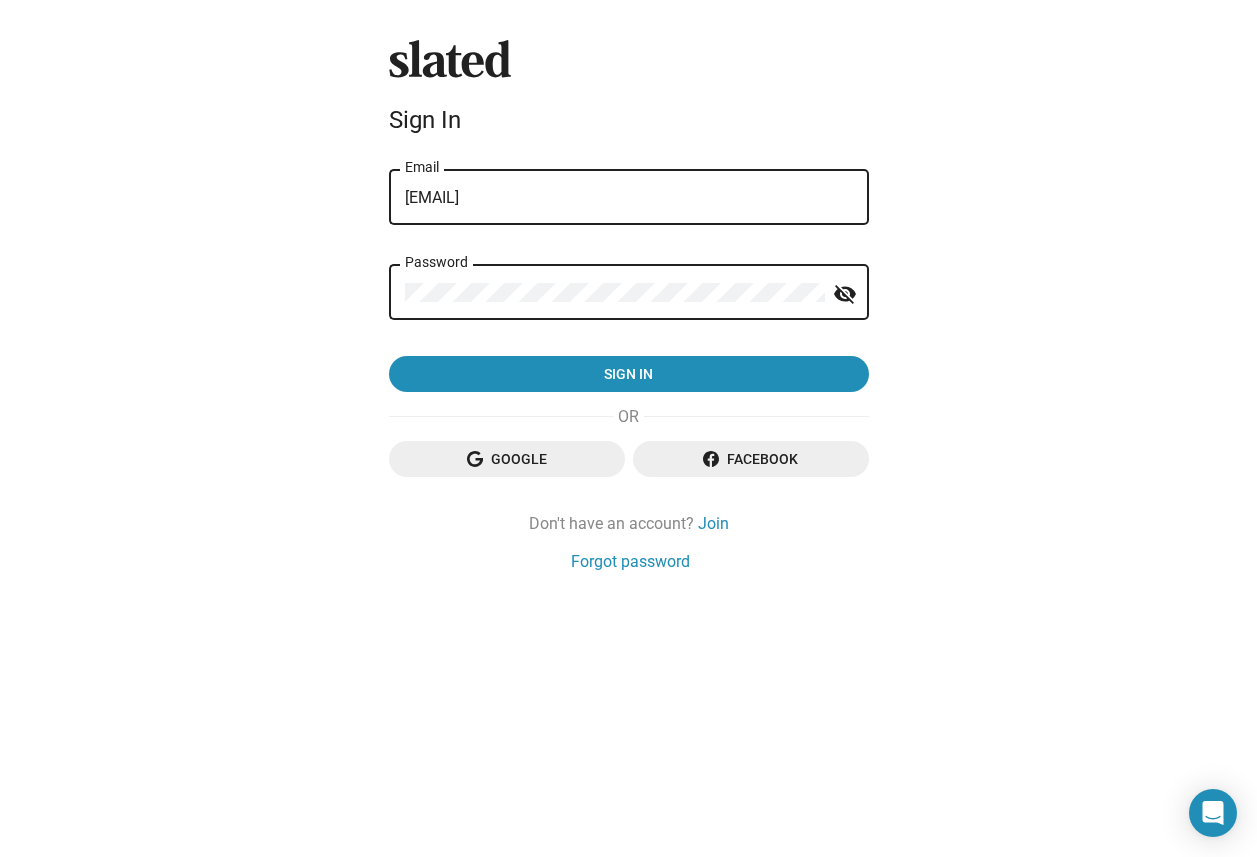 click on "Sign in" 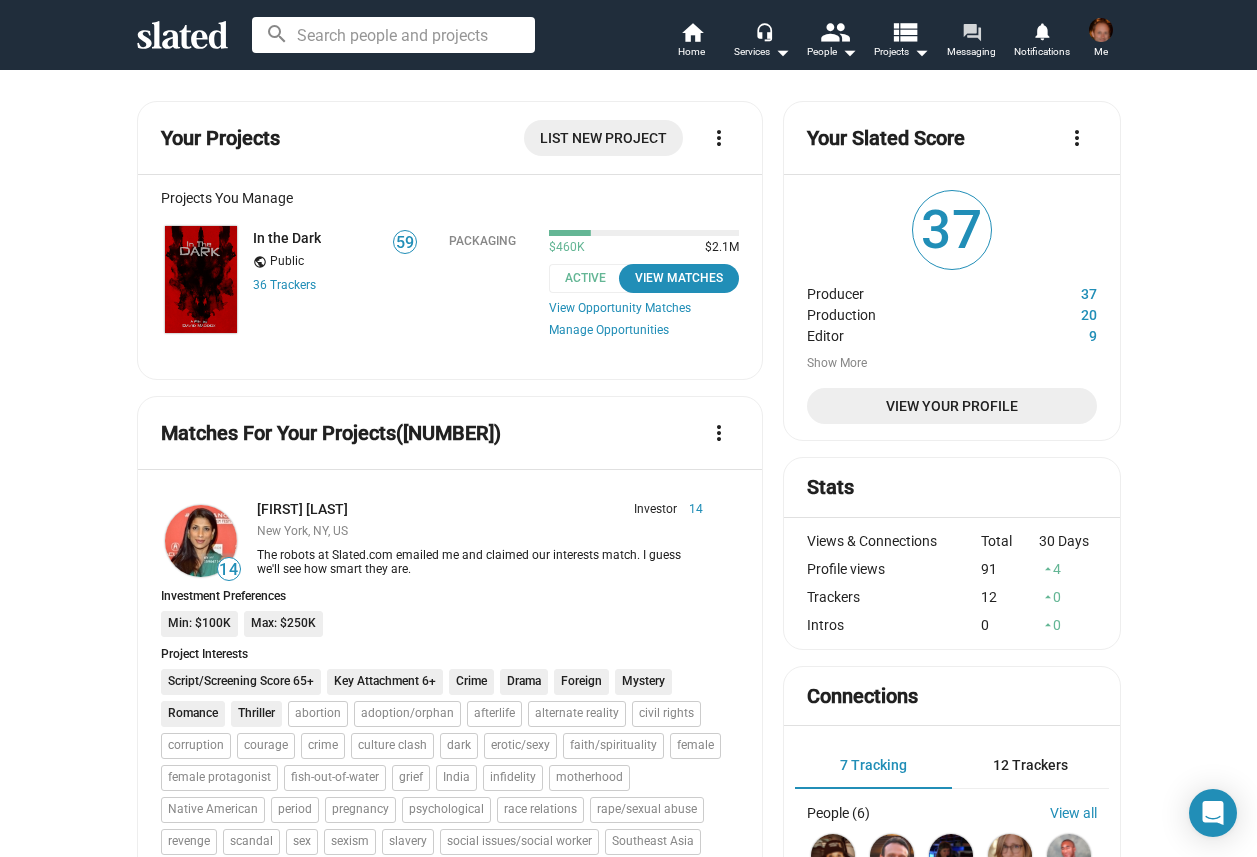 click on "forum" at bounding box center [971, 31] 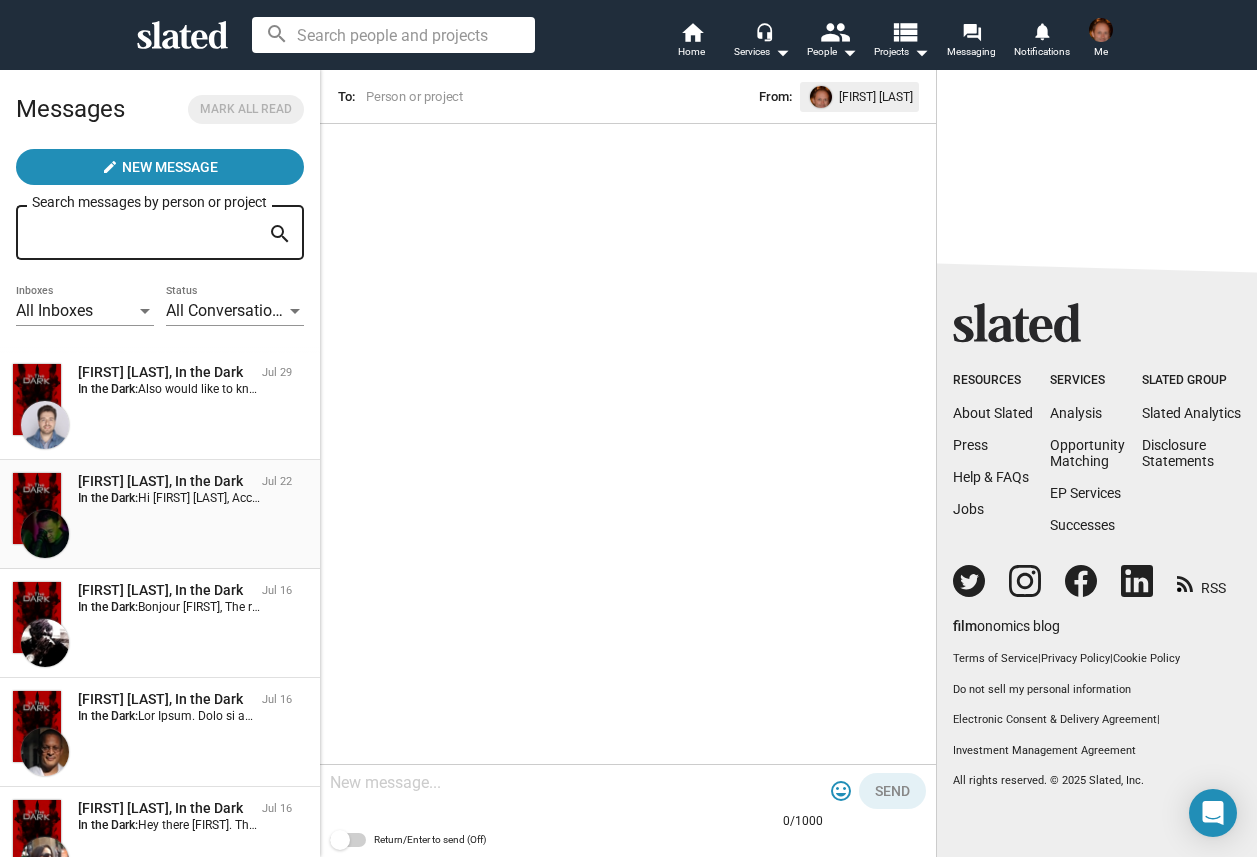scroll, scrollTop: 0, scrollLeft: 0, axis: both 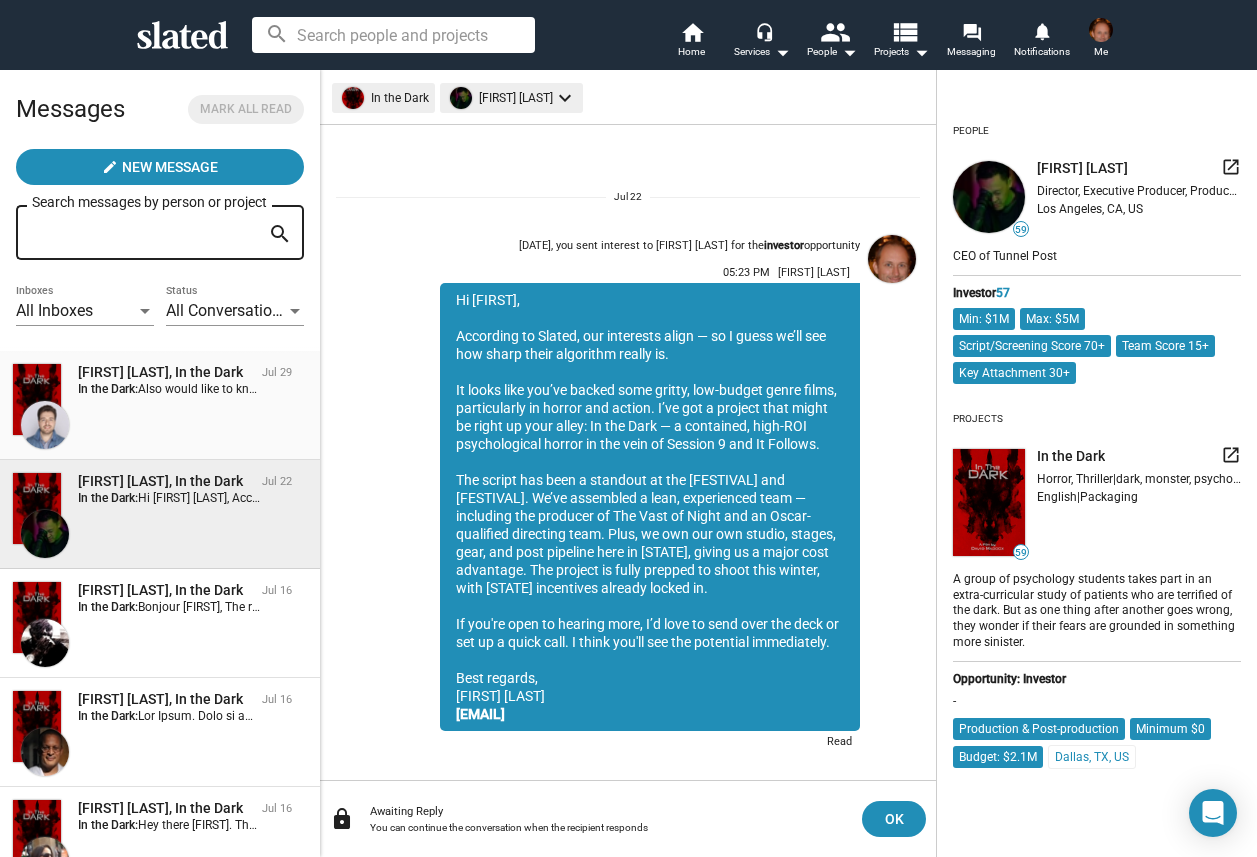 click on "Also would like to know... minimum investment amount for an Investor / Producer credit. Thanks" at bounding box center [398, 389] 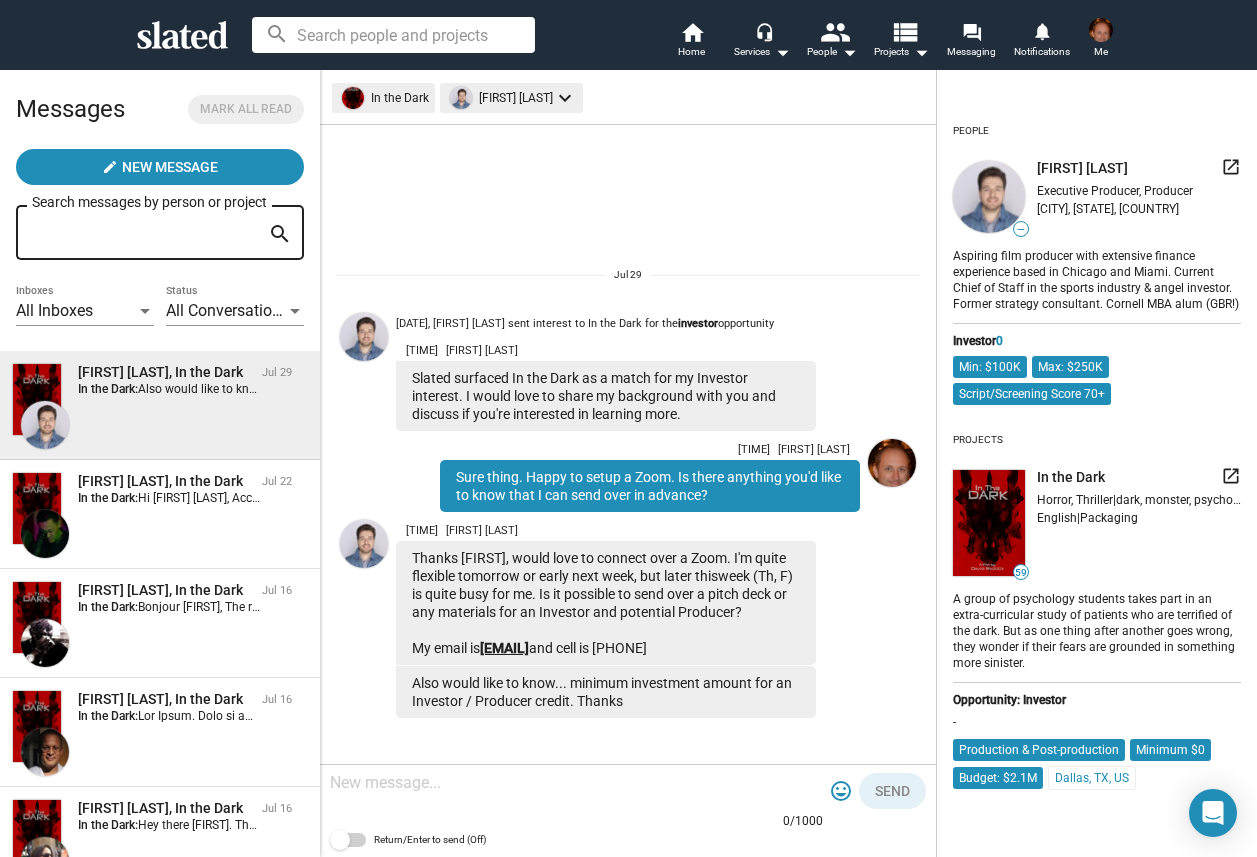 click on "[EMAIL]" 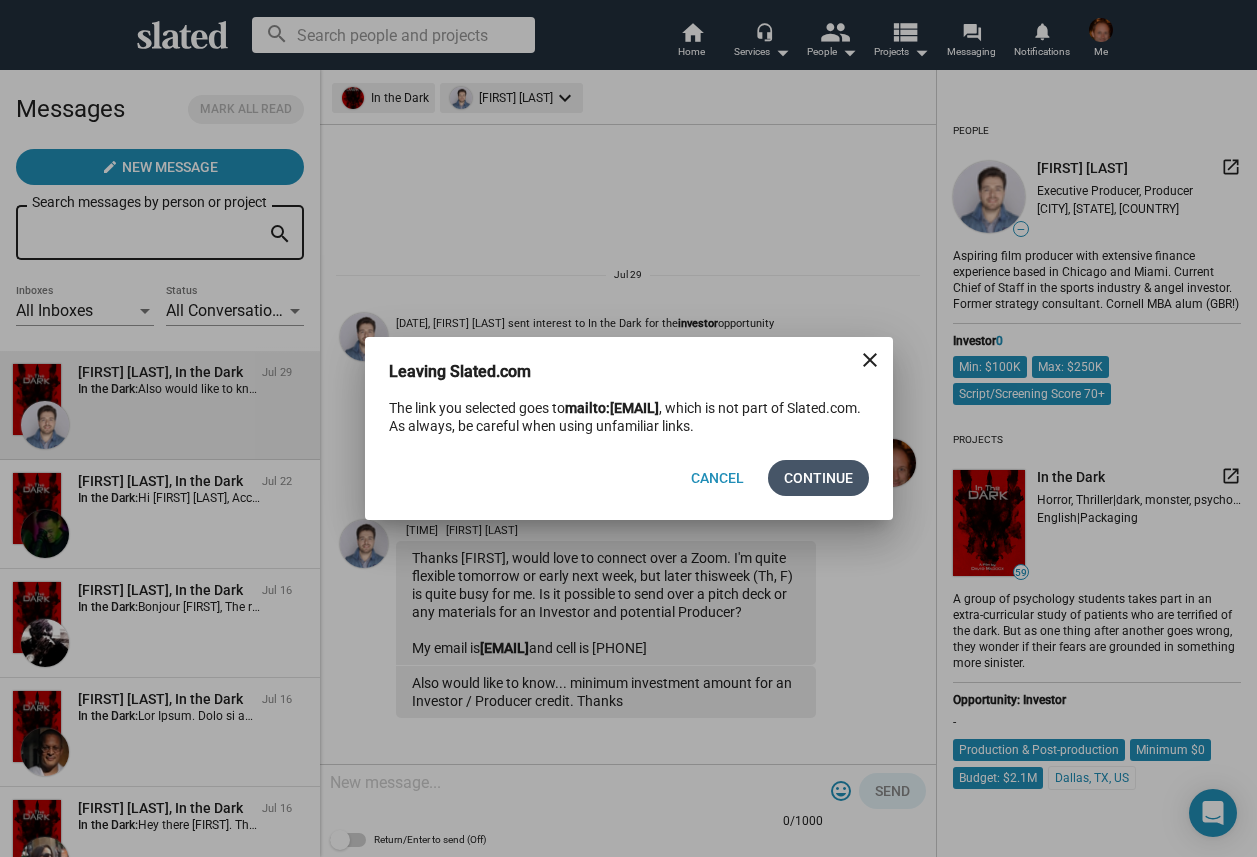 click on "Continue" at bounding box center [818, 478] 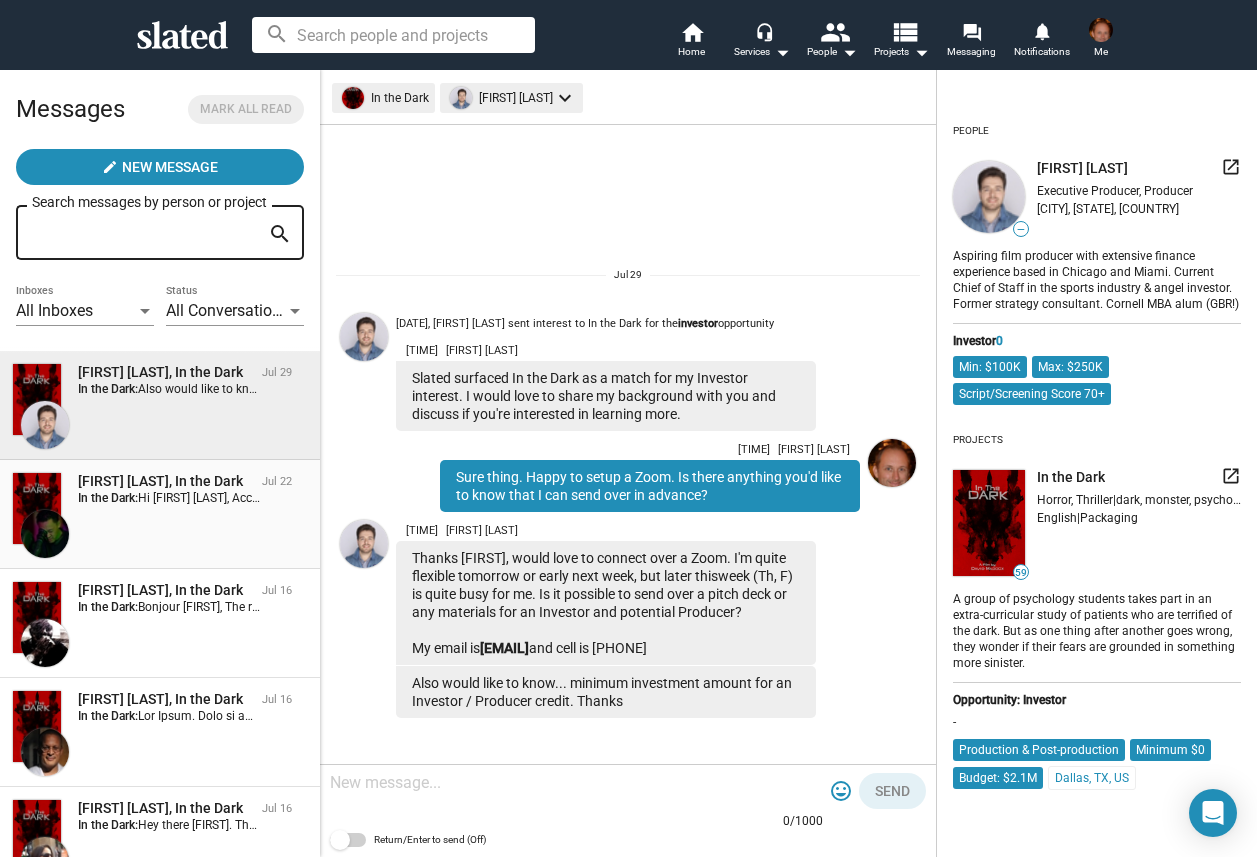 click on "Hi [FIRST] [LAST],
According to Slated, our interests align — so I guess we’ll see how sharp their algorithm really is.
It looks like you’ve backed some gritty, low-budget genre films, particularly in horror and action. I’ve got a project that might be right up your alley: In the Dark — a contained, high-ROI psychological horror in the vein of Session 9 and It Follows.
The script has been a standout at the [CITY] Film Festival and DIFF. We’ve assembled a lean, experienced team — including the producer of The Vast of Night and an Oscar-qualified directing team. Plus, we own our own studio, stages, gear, and post pipeline here in [STATE], giving us a major cost advantage. The project is fully prepped to shoot this winter, with [STATE] incentives already locked in.
If you're open to hearing more, I’d love to send over the deck or set up a quick call. I think you'll see the potential immediately.
Best regards,
[FIRST] [LAST]
[EMAIL]" at bounding box center [2585, 498] 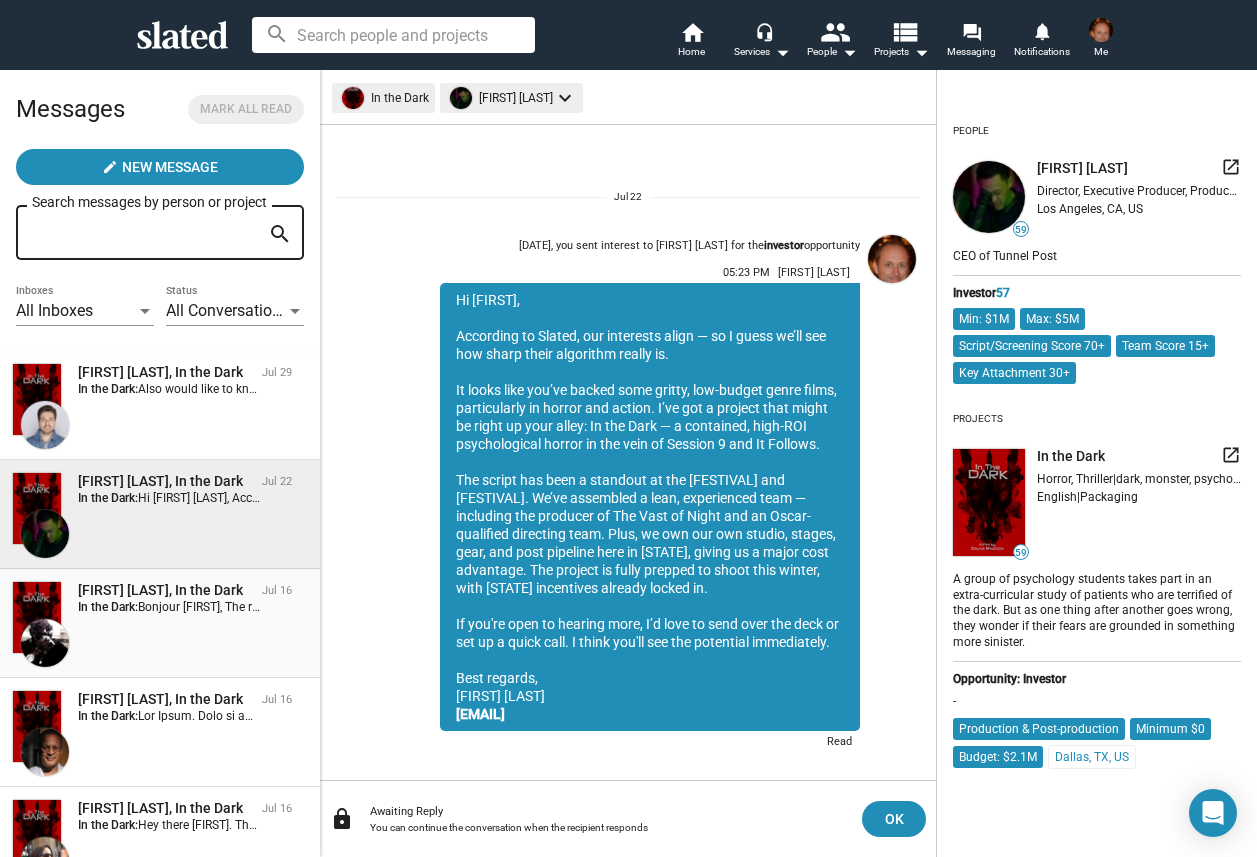 scroll, scrollTop: 21, scrollLeft: 0, axis: vertical 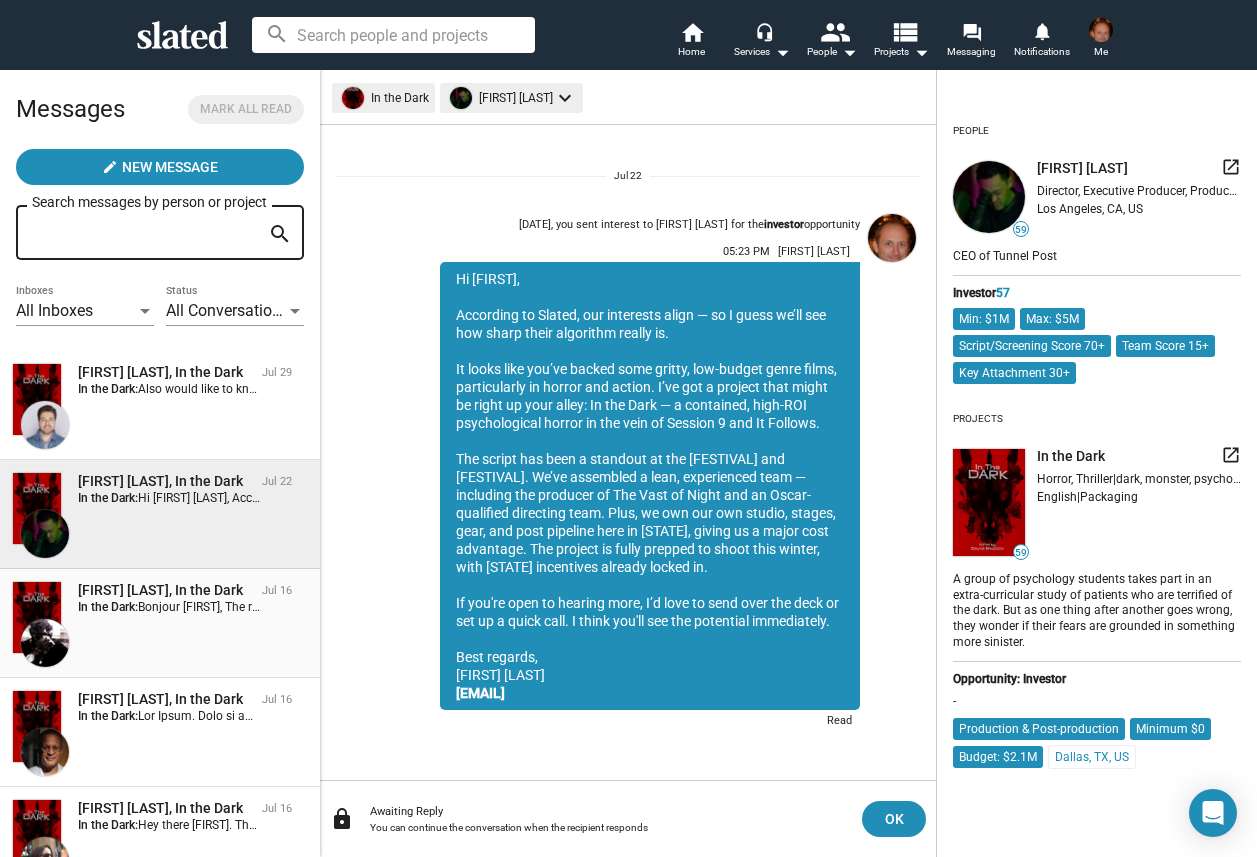 click on "Bonjour [FIRST],
The robots at Slated.com emailed me and claimed our interests match. I guess we'll see how smart they are.
I've got a little thriller called "In the Dark," about a group of med students who sign up for an extra-credit project to study patients who are terrified of the dark. But the patients claim they're not afraid of the dark... that there's something after them, some sort of creature, that can't be seen in the light.
We've raised $[MONEY] so far. On Slated it says we want a $[MONEY] budget, but we're going to try to make it for $[MONEY], because that's when the new [STATE] tax incentives kick in.
Rather than find one BIG investor, we've been going out and getting a little bit from a larger group. $[MONEY] here, $[MONEY] there. That sort of thing.
If this feels like it might your type of thing, let me know, and I'll send you a little more info on it. We've got a pitch deck, teaser, the script (obviously), and more!
You can also reach me at [EMAIL]" at bounding box center [2675, 607] 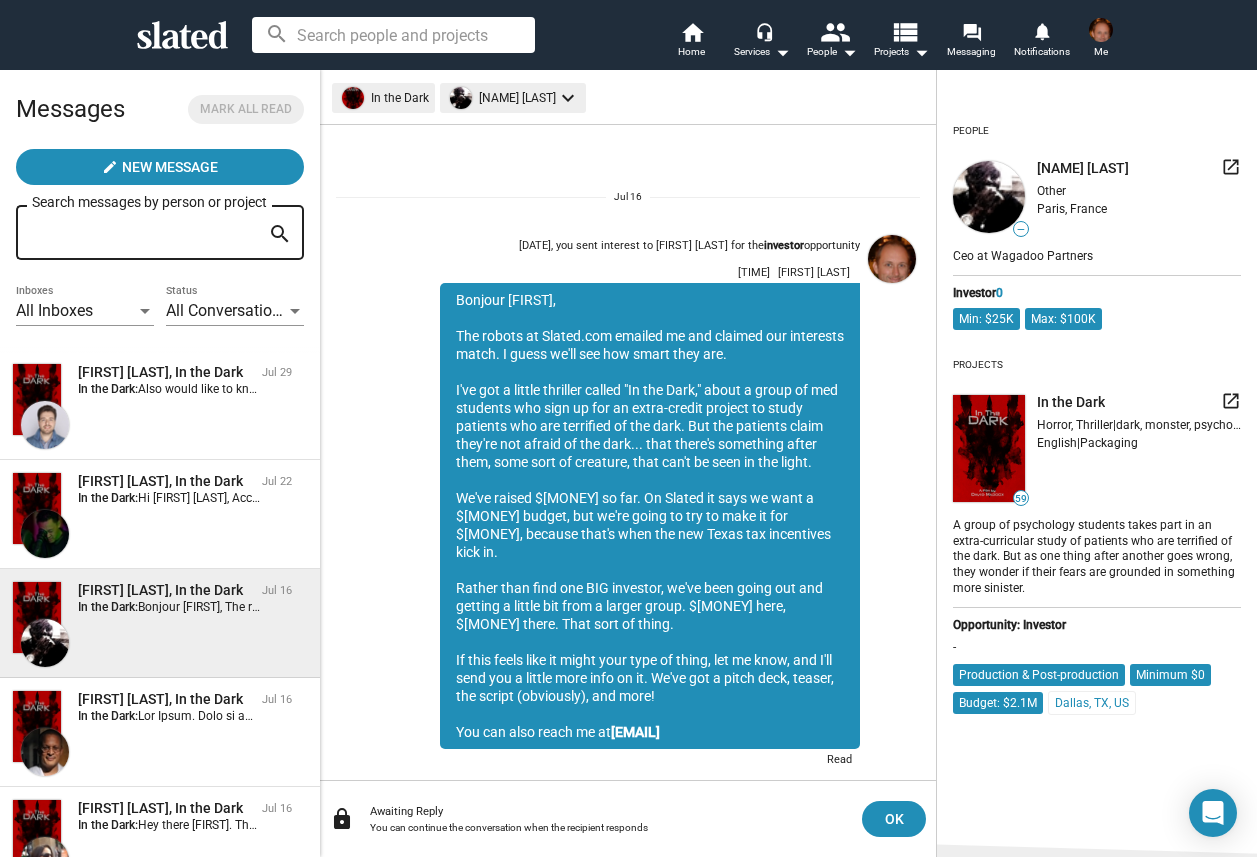scroll, scrollTop: 39, scrollLeft: 0, axis: vertical 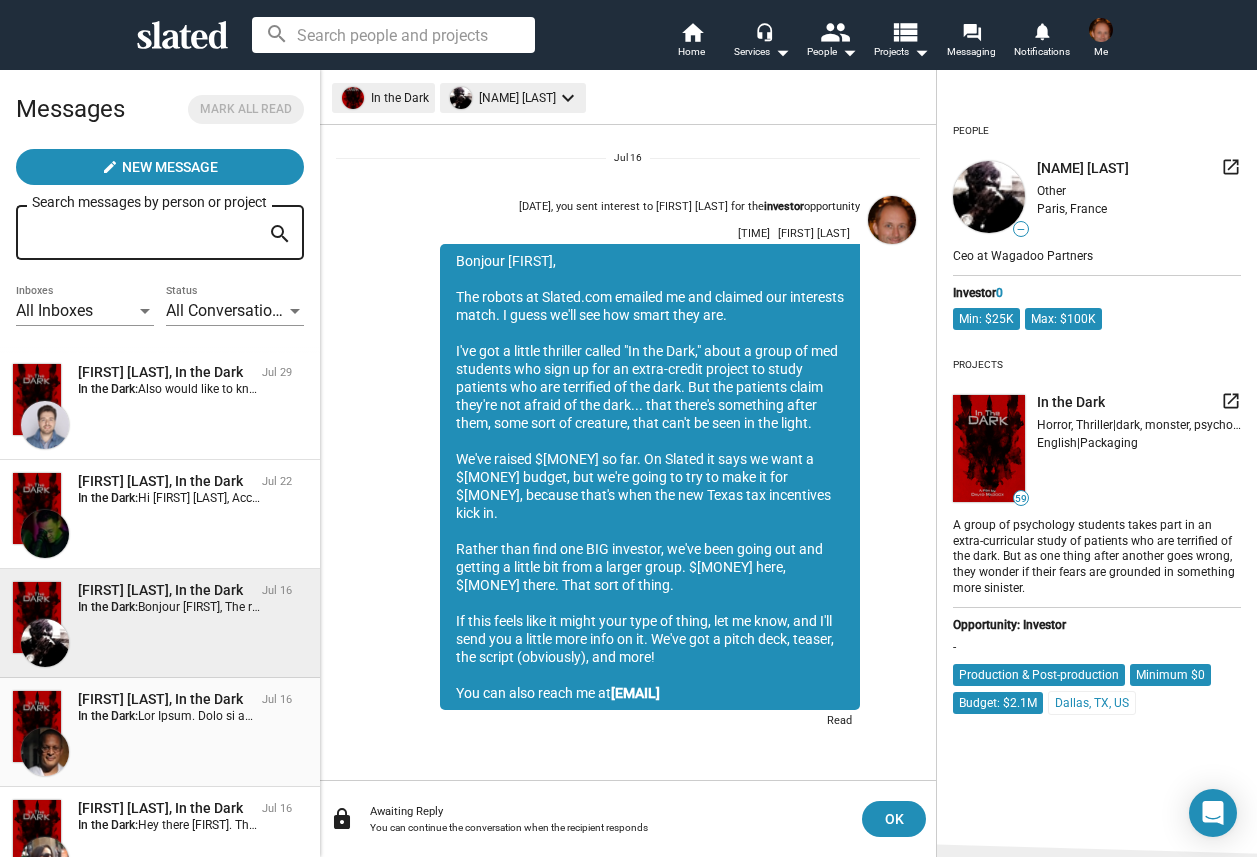 click on "[FIRST] [LAST], In the Dark" at bounding box center [166, 699] 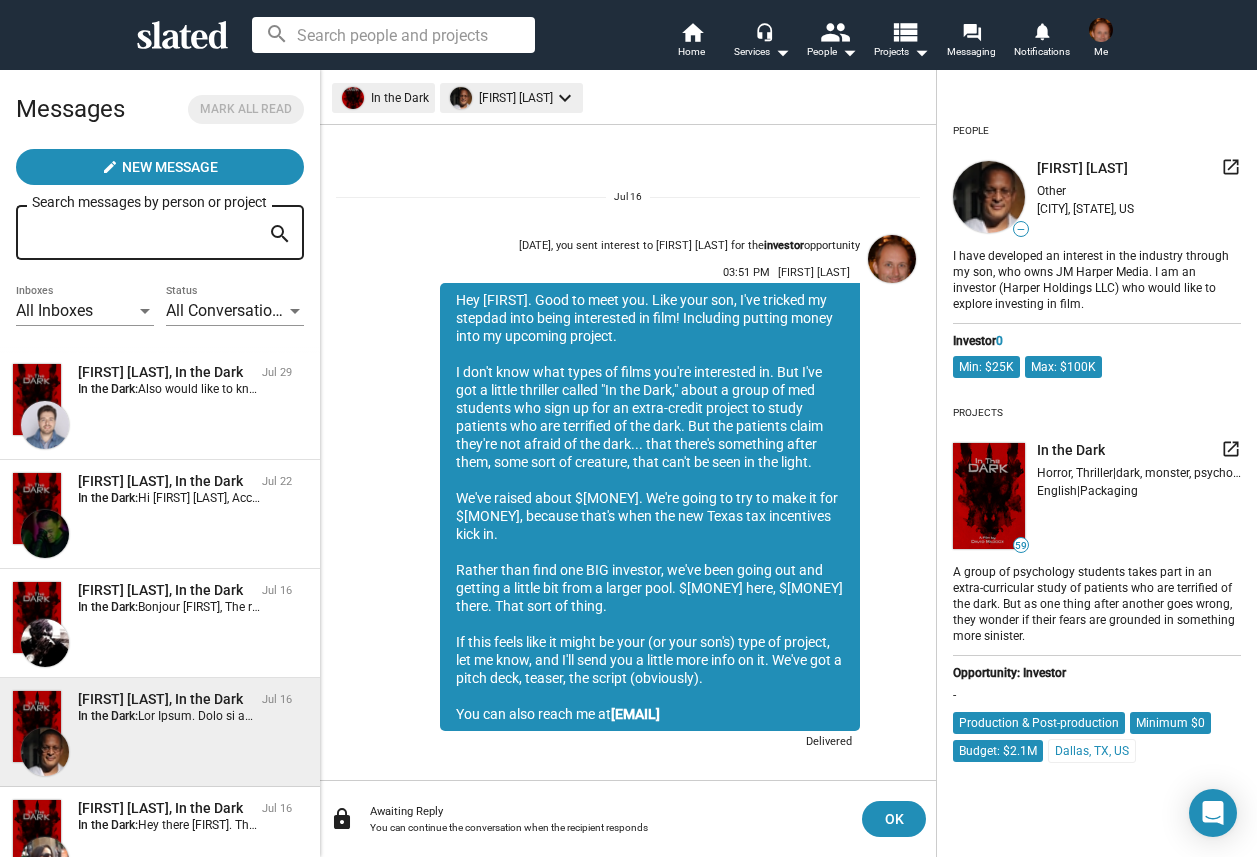 scroll, scrollTop: 21, scrollLeft: 0, axis: vertical 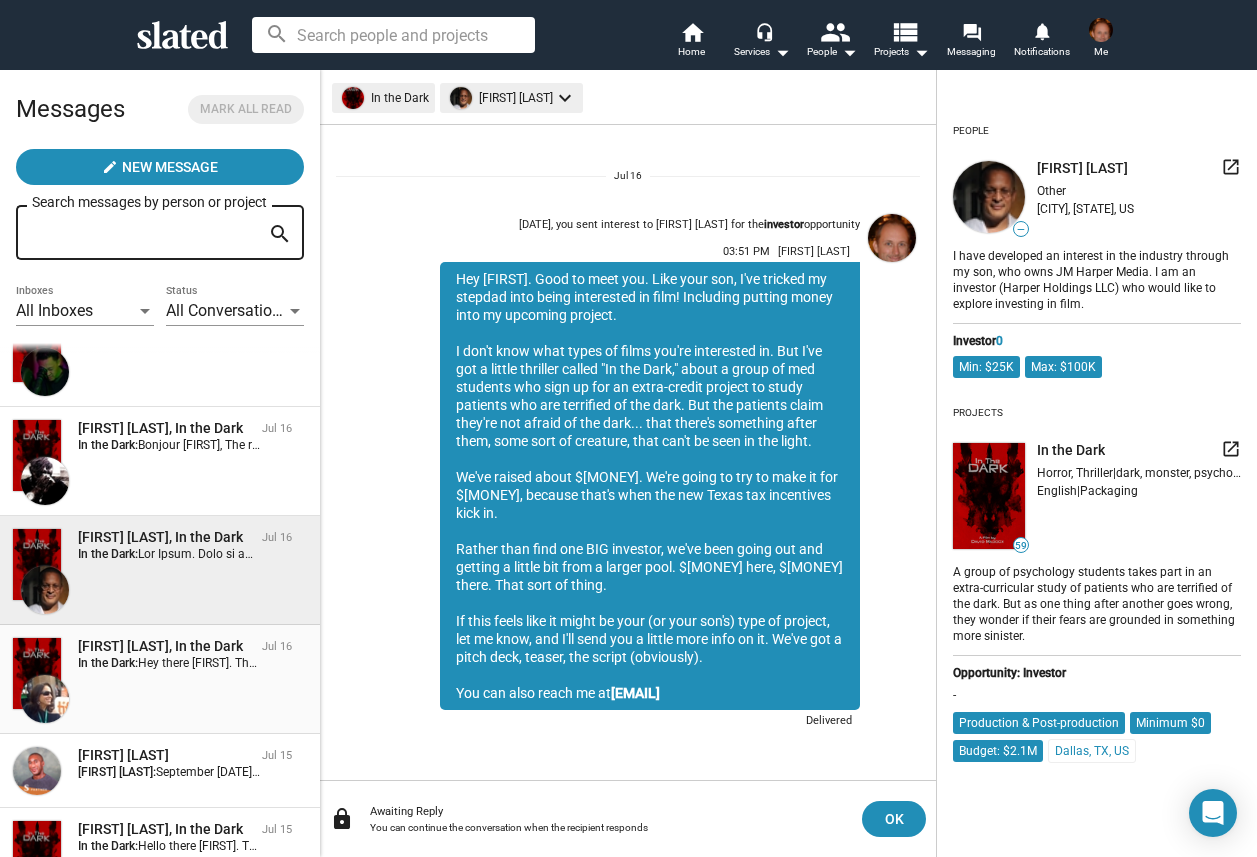click on "[FIRST] [LAST], In the Dark [DATE] In the Dark:" at bounding box center (160, 679) 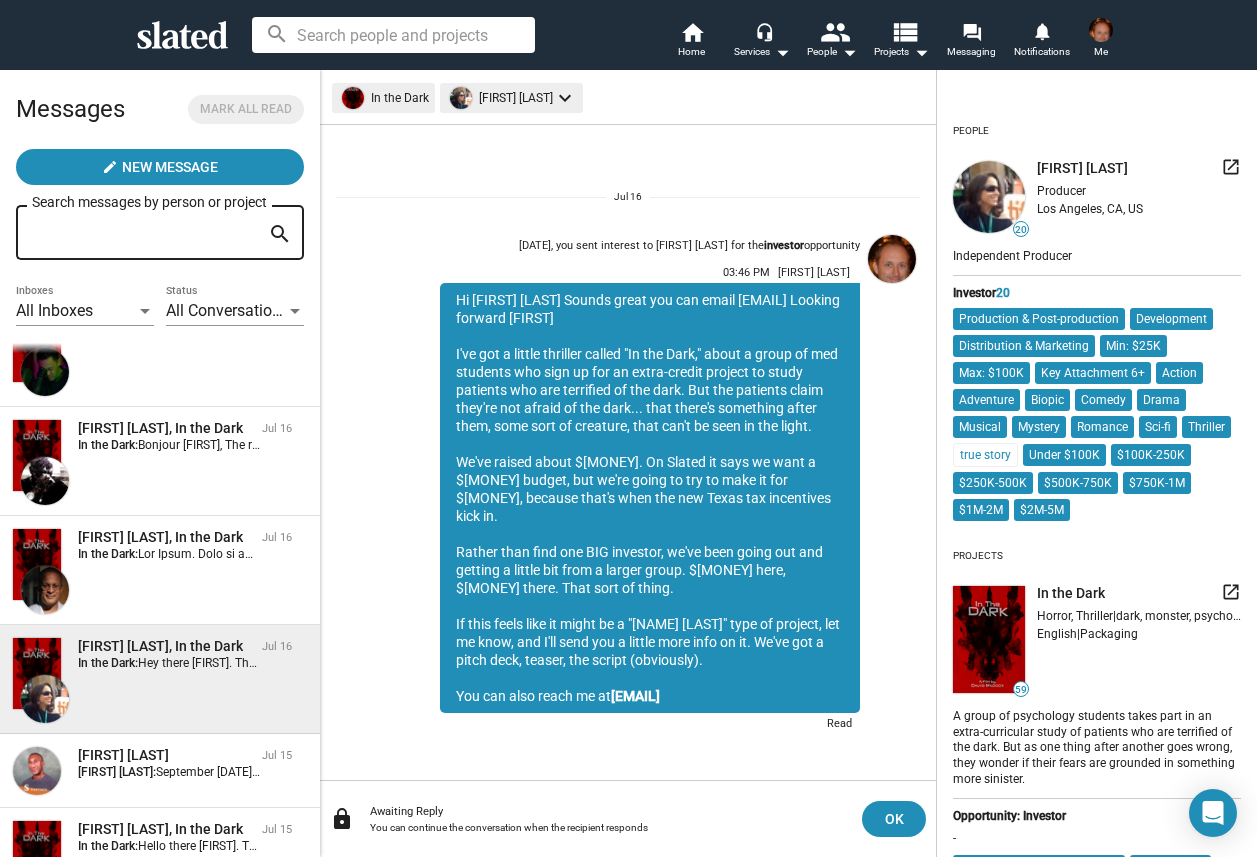 scroll, scrollTop: 3, scrollLeft: 0, axis: vertical 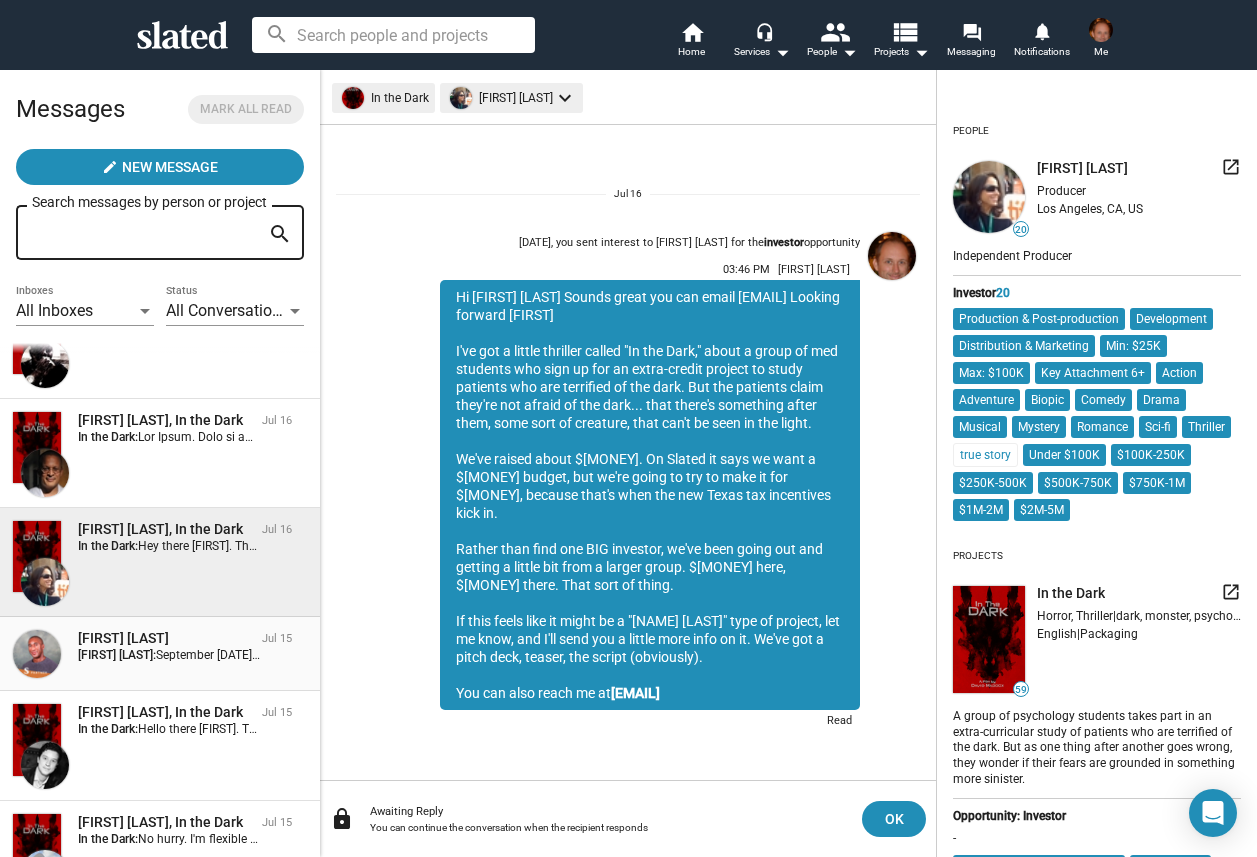 click on "September [DATE]. Scouting locations now." at bounding box center (271, 655) 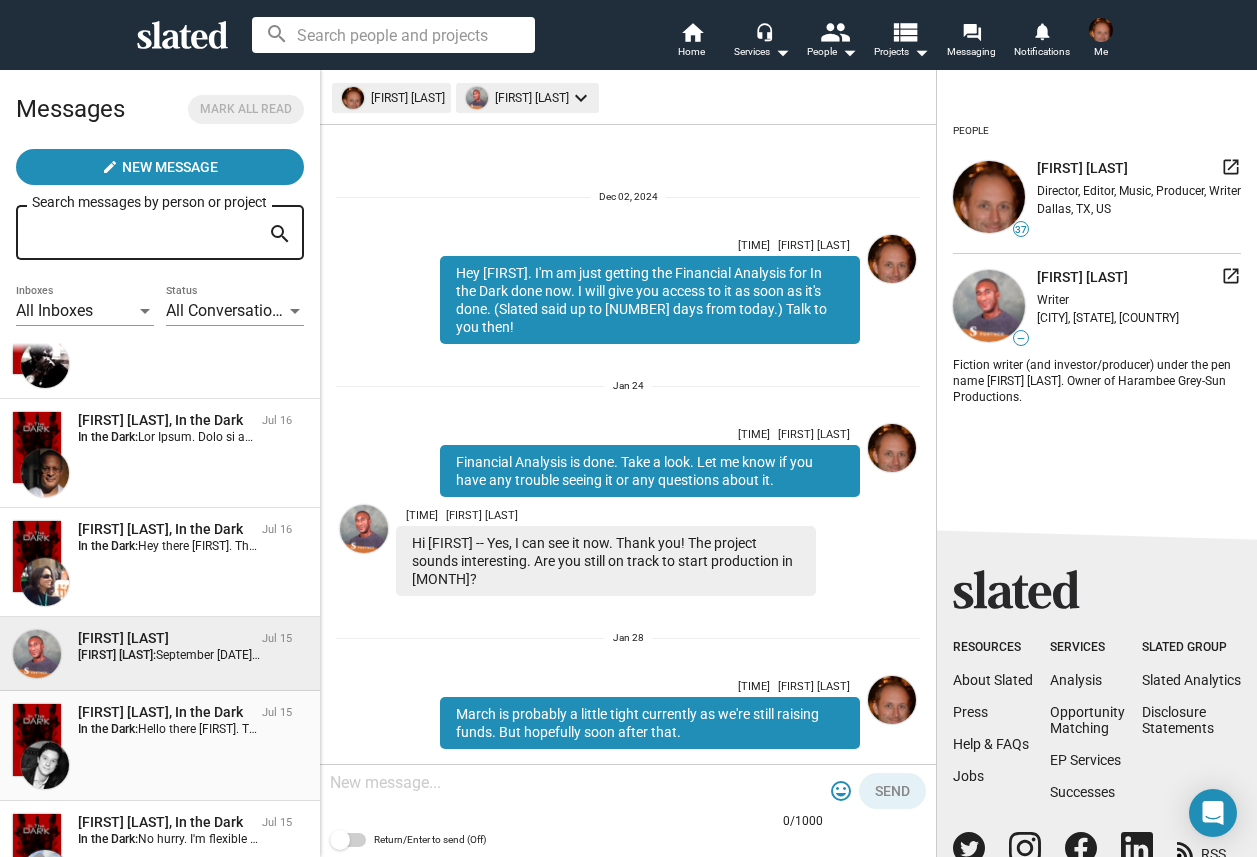 scroll, scrollTop: 308, scrollLeft: 0, axis: vertical 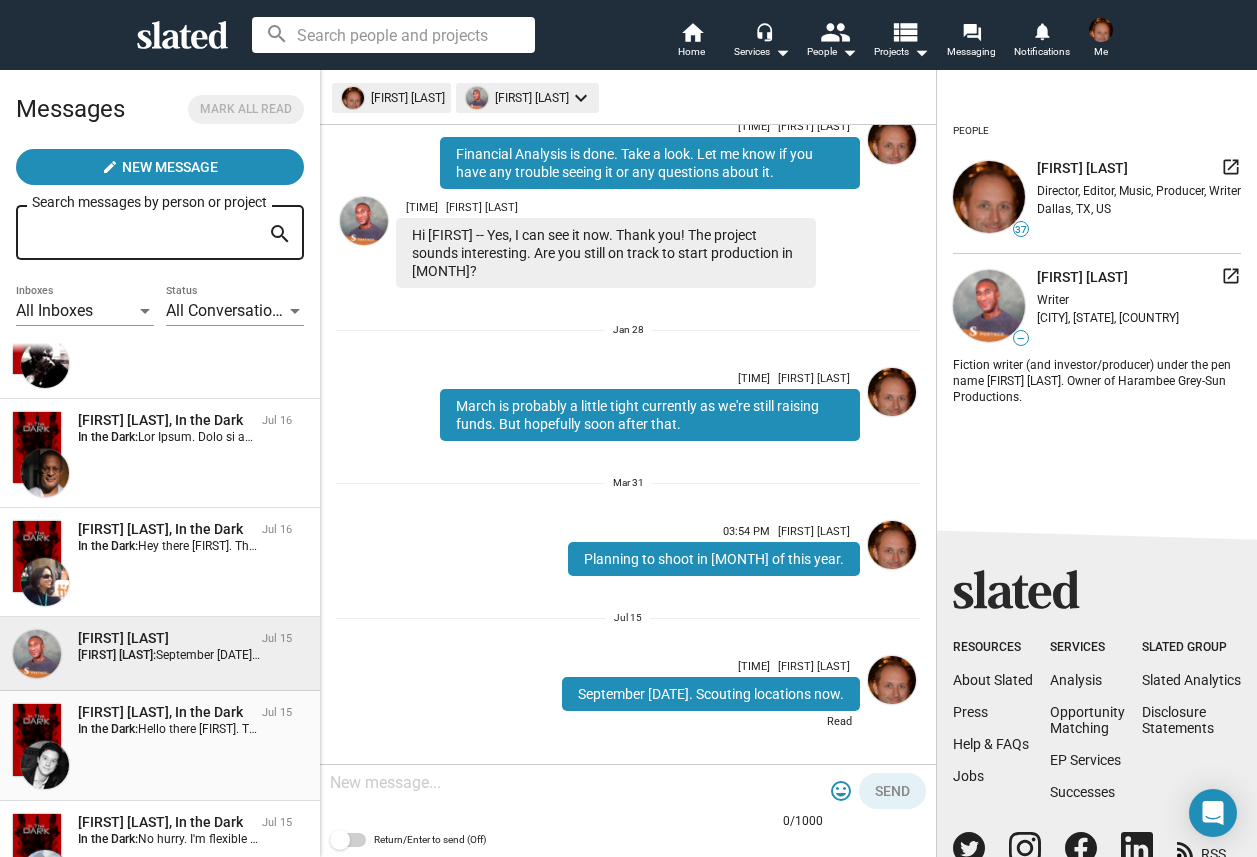 click on "Hello there [FIRST]. The AI overlords at Slated claim that our interests may align. I guess we'll see how good their algorithm is. I've got a psychological thriller/horror film called "In the Dark" that we're shooting late [MONTH]/[MONTH].
I own a studio in [CITY]. And [STATE] just passed new tax incentives for films over $[MONEY]. We've raised $[MONEY] in equity so far of a proposed $[MONEY] budget.
WME, Black Bear, and a few other companies are looking at the material right now. I took a look at the websites for 1821 Media and Rhea Films. This project looks like something that might fit your portfolio.
Shoot me a message if you want me to send you any more info about it. You can also email me directly at [EMAIL]." at bounding box center [2066, 729] 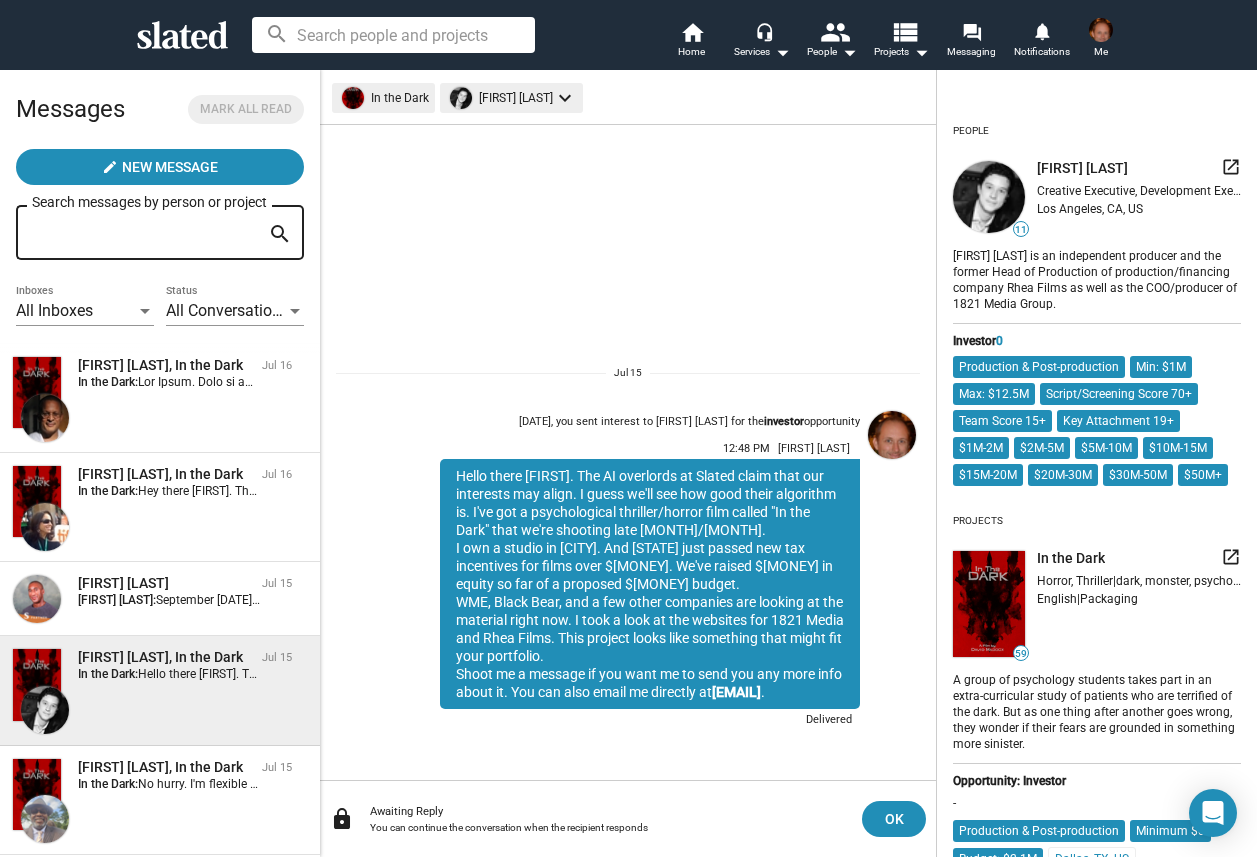 scroll, scrollTop: 353, scrollLeft: 0, axis: vertical 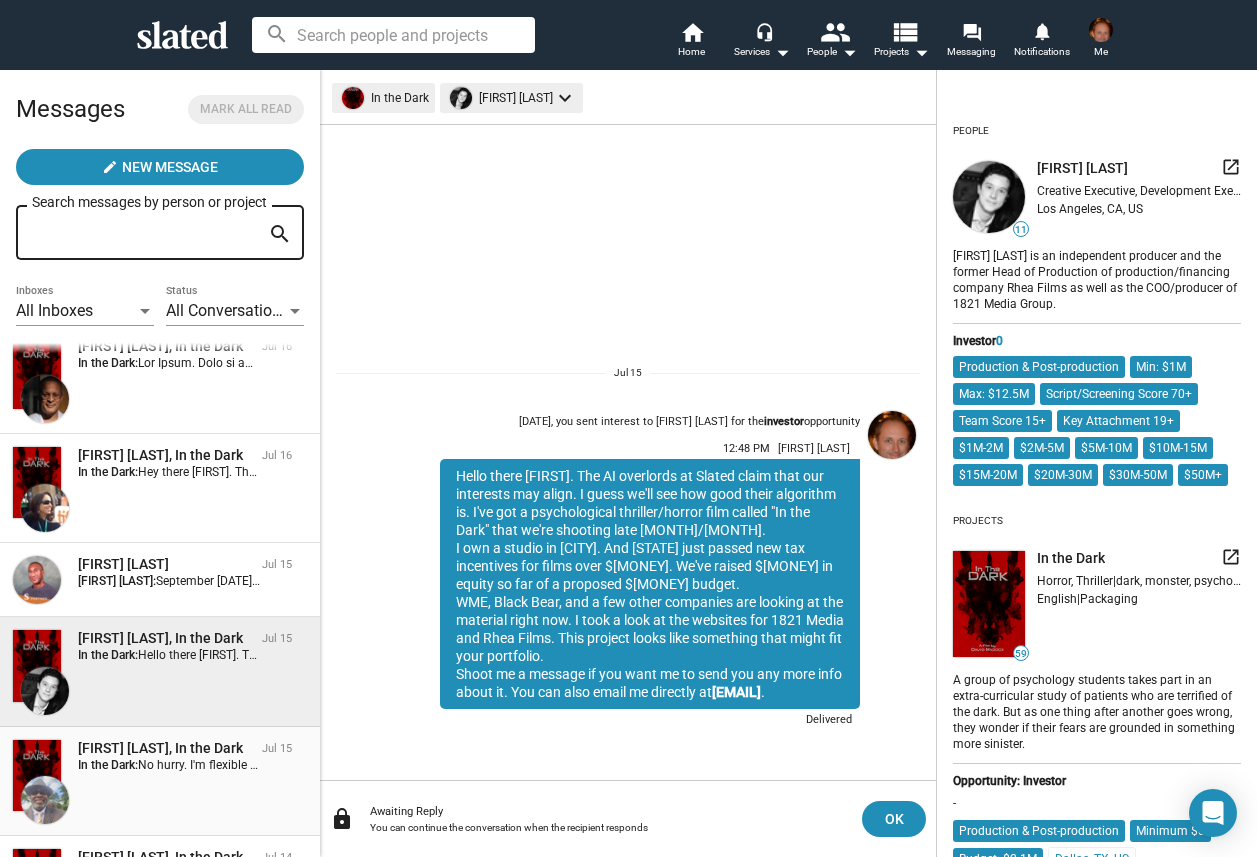 click on "No hurry. I'm flexible this afternoon. (As opposed to the morning when my hamstrings are pretty tight - rimshot!) Whatever works for you, I can shift some stuff around." at bounding box center (586, 765) 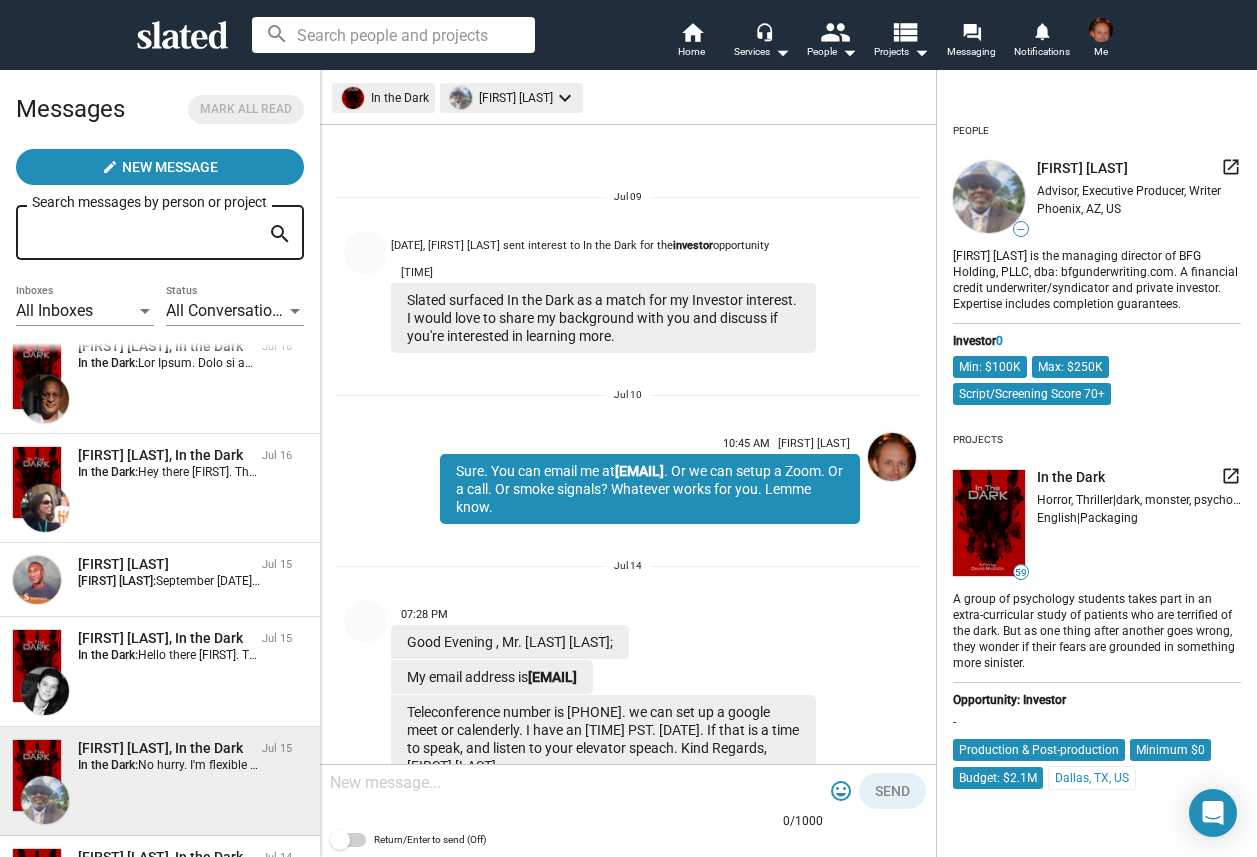 scroll, scrollTop: 560, scrollLeft: 0, axis: vertical 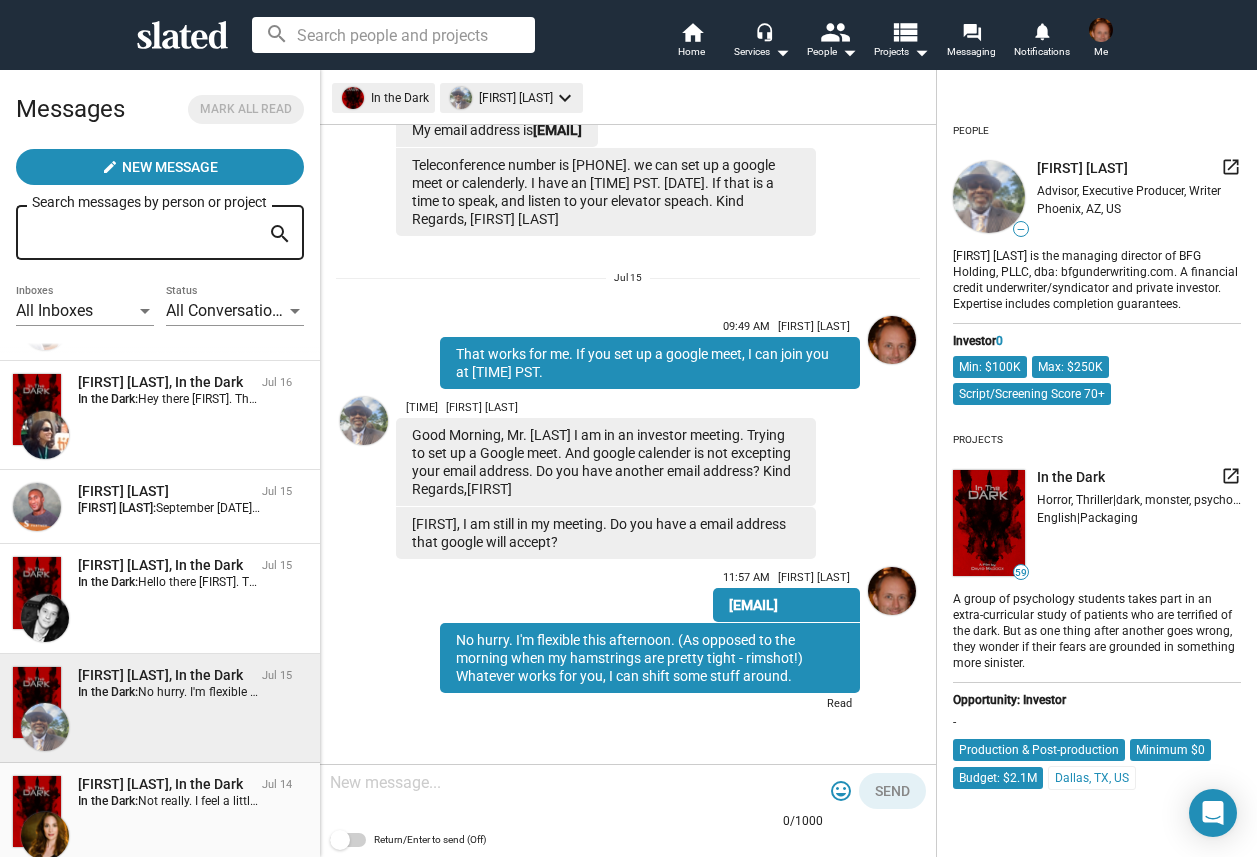 click on "Not really. I feel a little like we're in limbo land. WME is looking at the materials. So is Black Bear. Fivel Stewart, who is an up-and-comer but not yet well know, wants to play the lead. Our casting agent sent out several offers to name talent to play the Professor (including Dennis Quaid and Bill Pullman). But they asked us to come back when we were fully financed. We're talking to several other investment groups about partial financing. Also, [STATE] just passed new film incentives. I own a studio in [CITY], so those two things combined make shooting here much more attractive.
So I guess the vague, honest answer to your questions is "We're working on it."" at bounding box center (1903, 801) 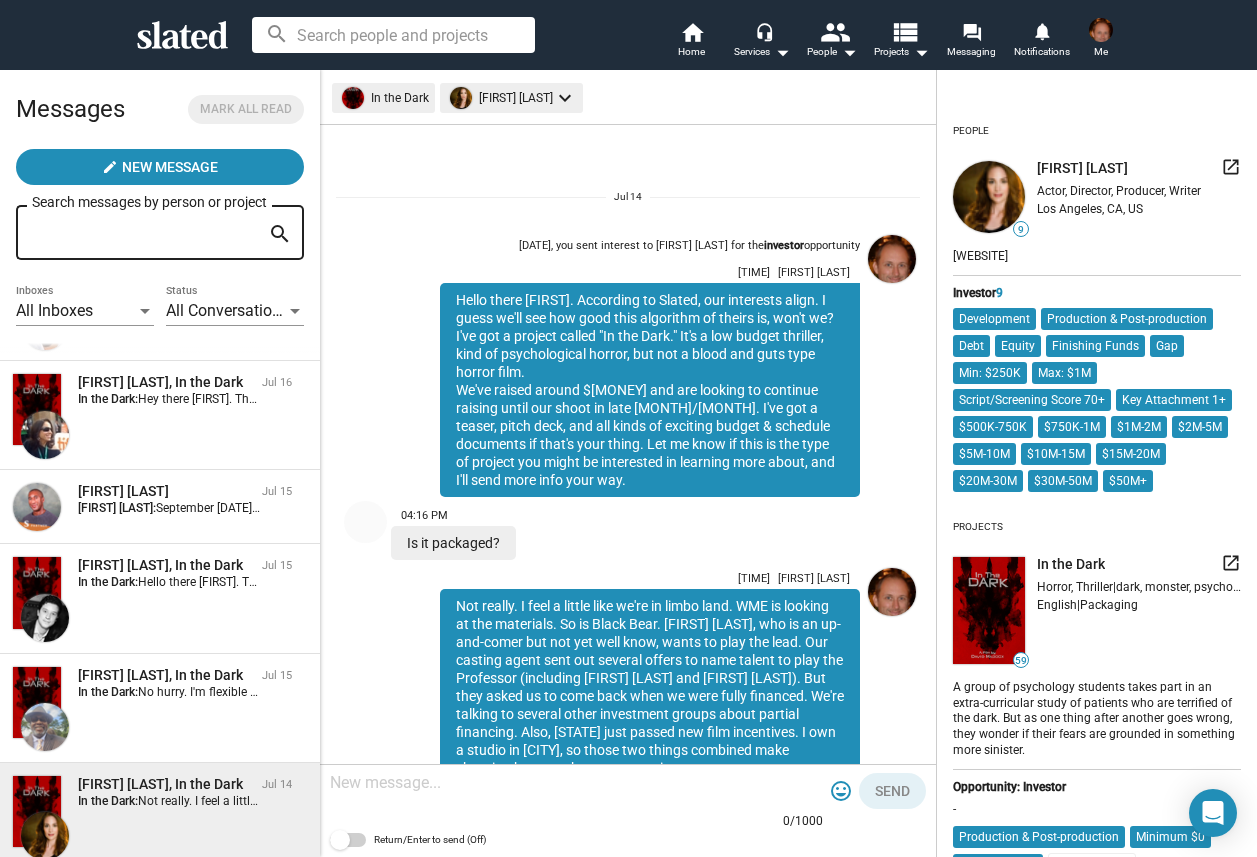 scroll, scrollTop: 127, scrollLeft: 0, axis: vertical 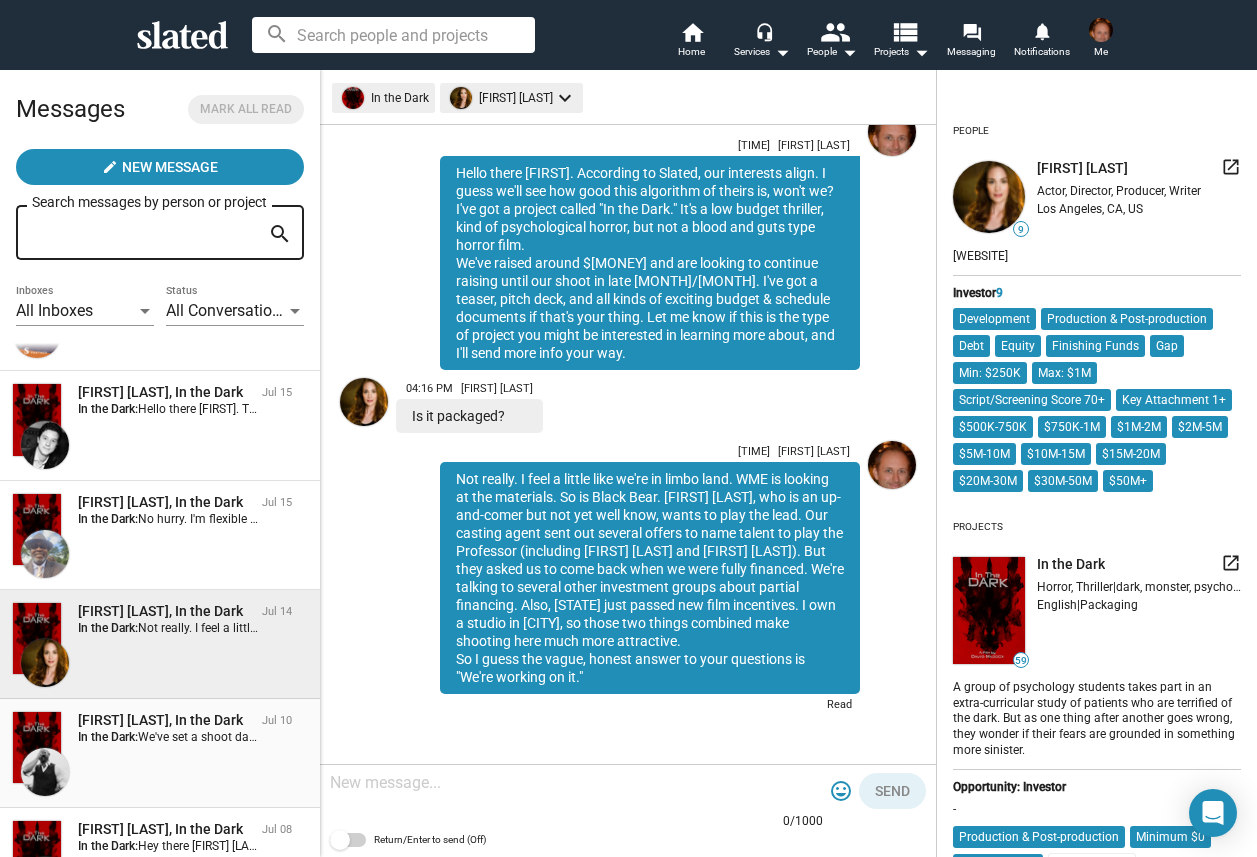 click on "[DATE], [FIRST] [LAST] sent interest to In the Dark for the" at bounding box center (160, 753) 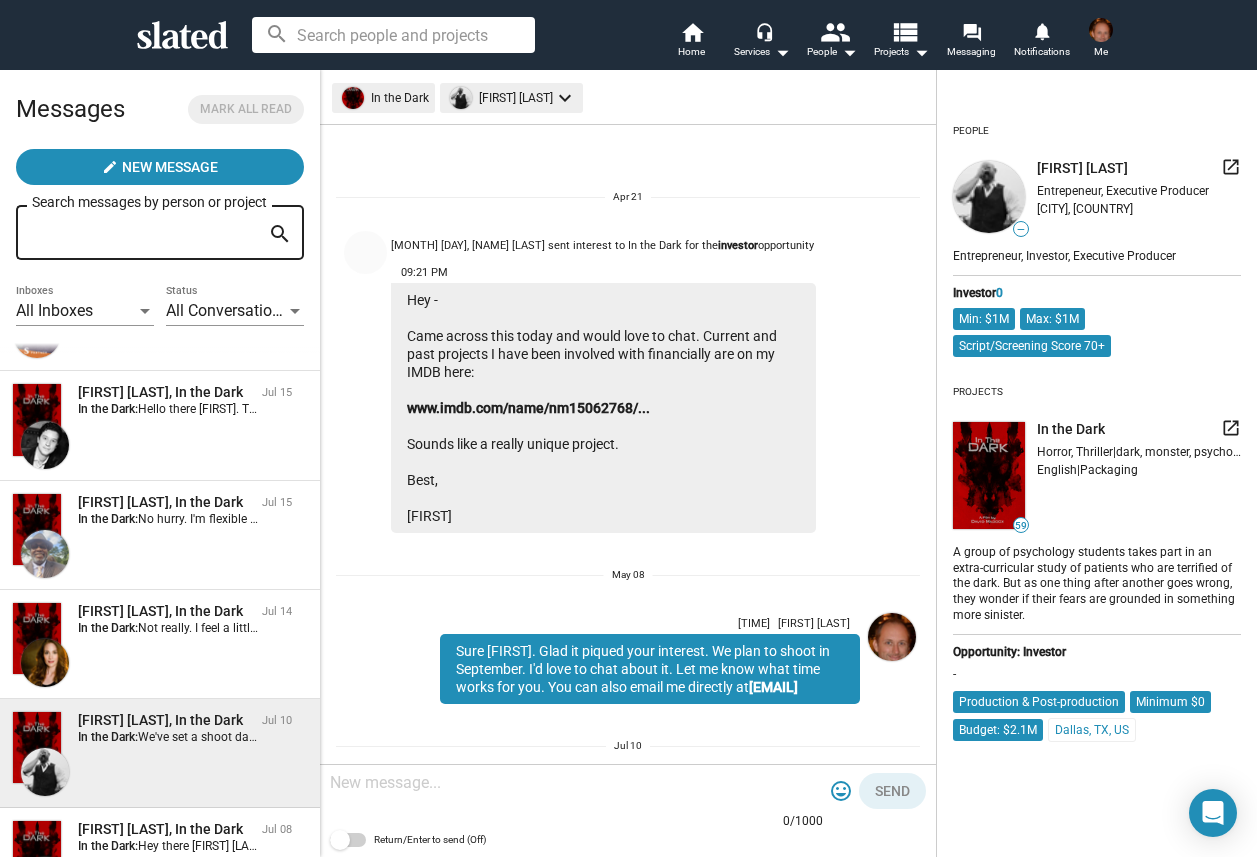 scroll, scrollTop: 235, scrollLeft: 0, axis: vertical 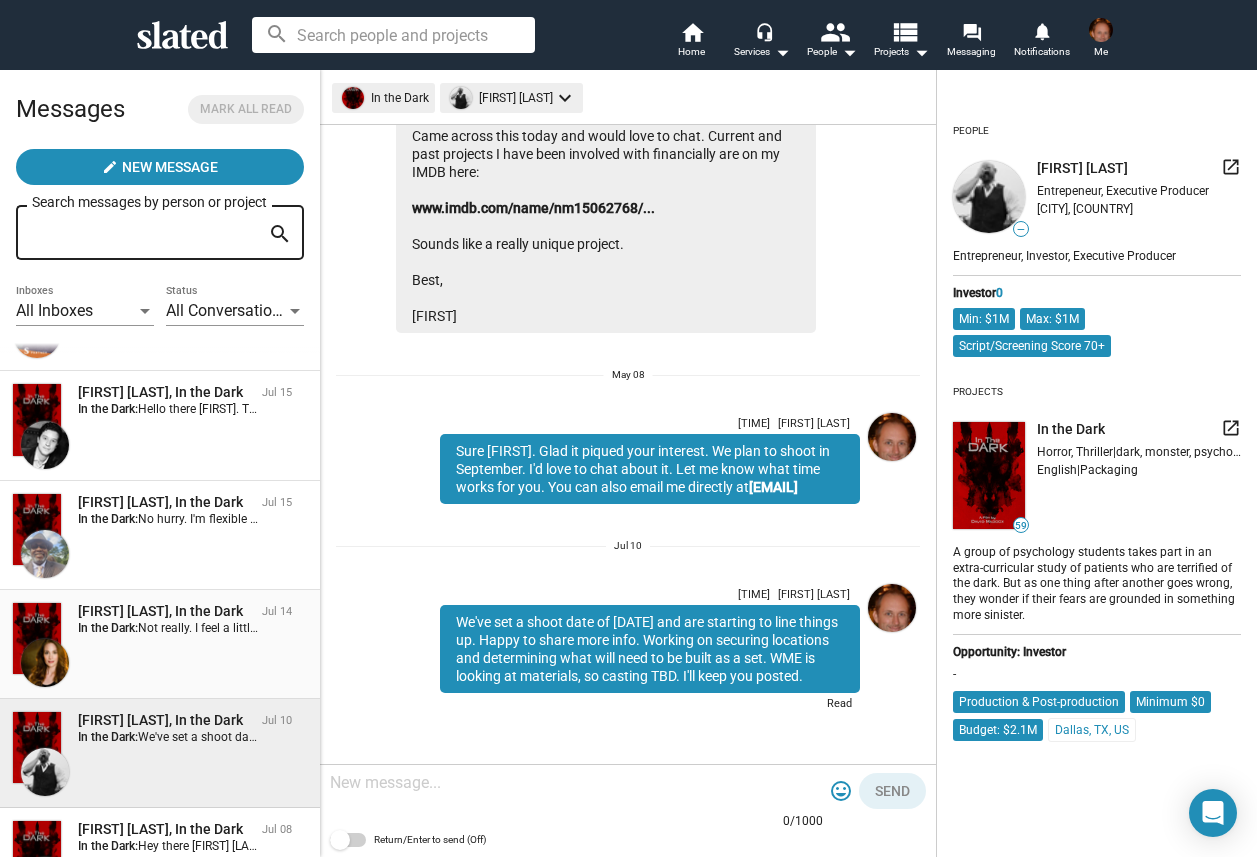 click on "[FIRST] [LAST], In the Dark [DATE] In the Dark:  Not really. I feel a little like we're in limbo land. WME is looking at the materials. So is Black Bear. [FIRST] [LAST], who is an up-and-comer but not yet well know, wants to play the lead. Our casting agent sent out several offers to name talent to play the Professor (including [FIRST] [LAST] and [FIRST] [LAST]). But they asked us to come back when we were fully financed. We're talking to several other investment groups about partial financing. Also, [STATE] just passed new film incentives. I own a studio in [CITY], so those two things combined make shooting here much more attractive.
So I guess the vague, honest answer to your questions is "We're working on it."" at bounding box center [160, 644] 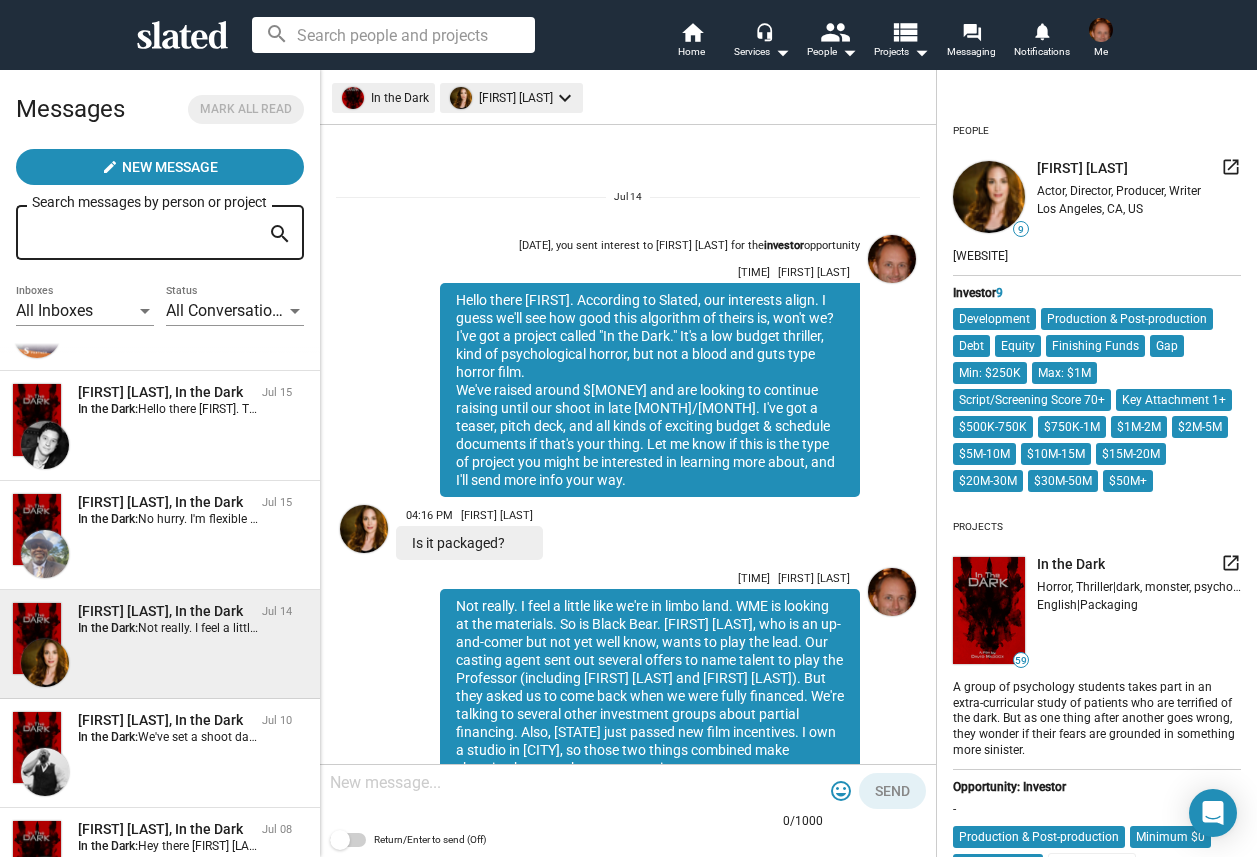 scroll, scrollTop: 127, scrollLeft: 0, axis: vertical 